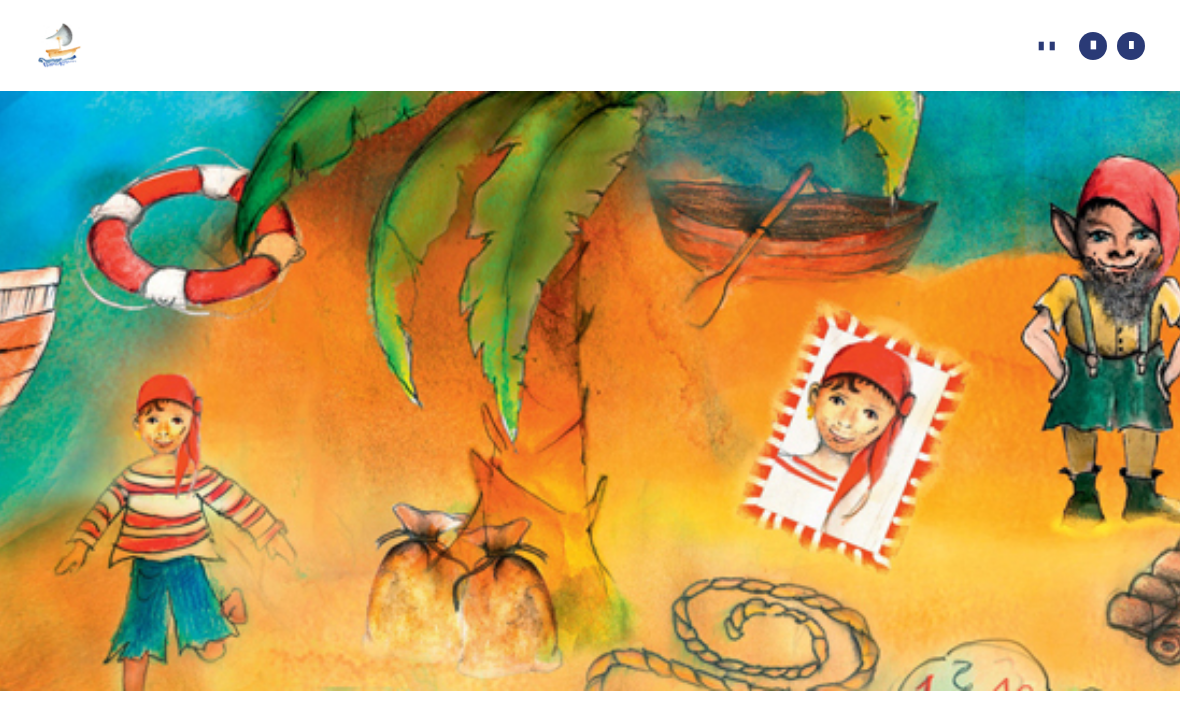 scroll, scrollTop: 17, scrollLeft: 0, axis: vertical 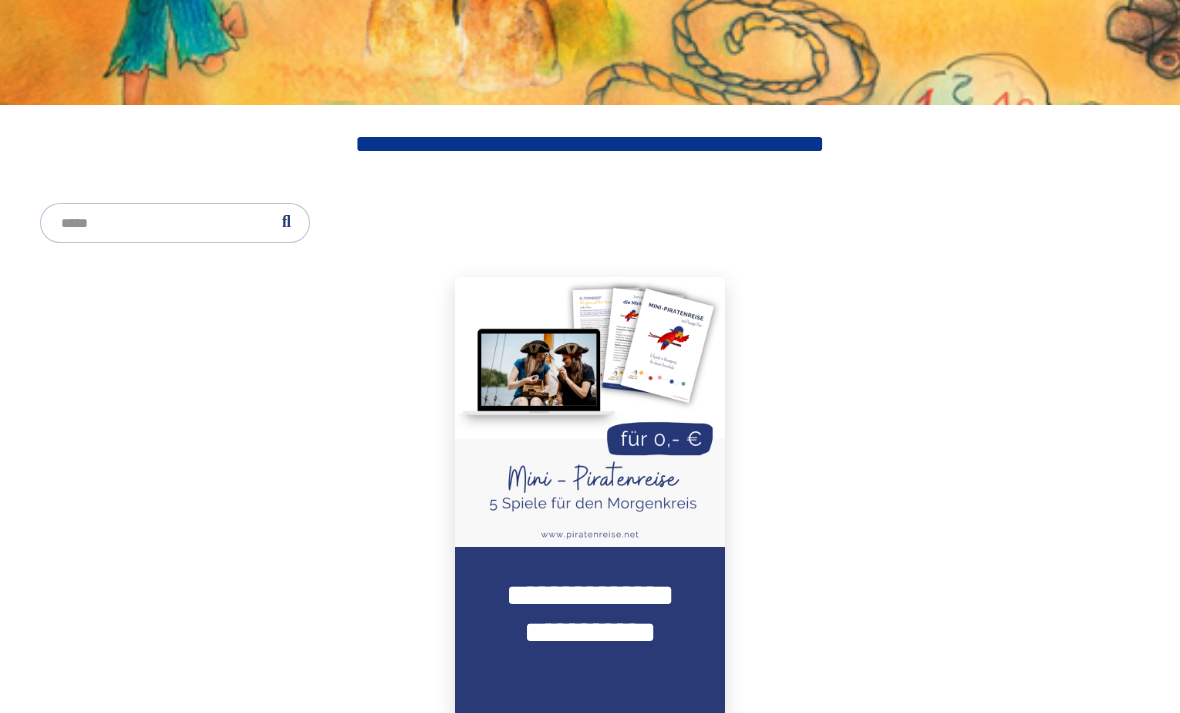 click on "**********" at bounding box center (590, 632) 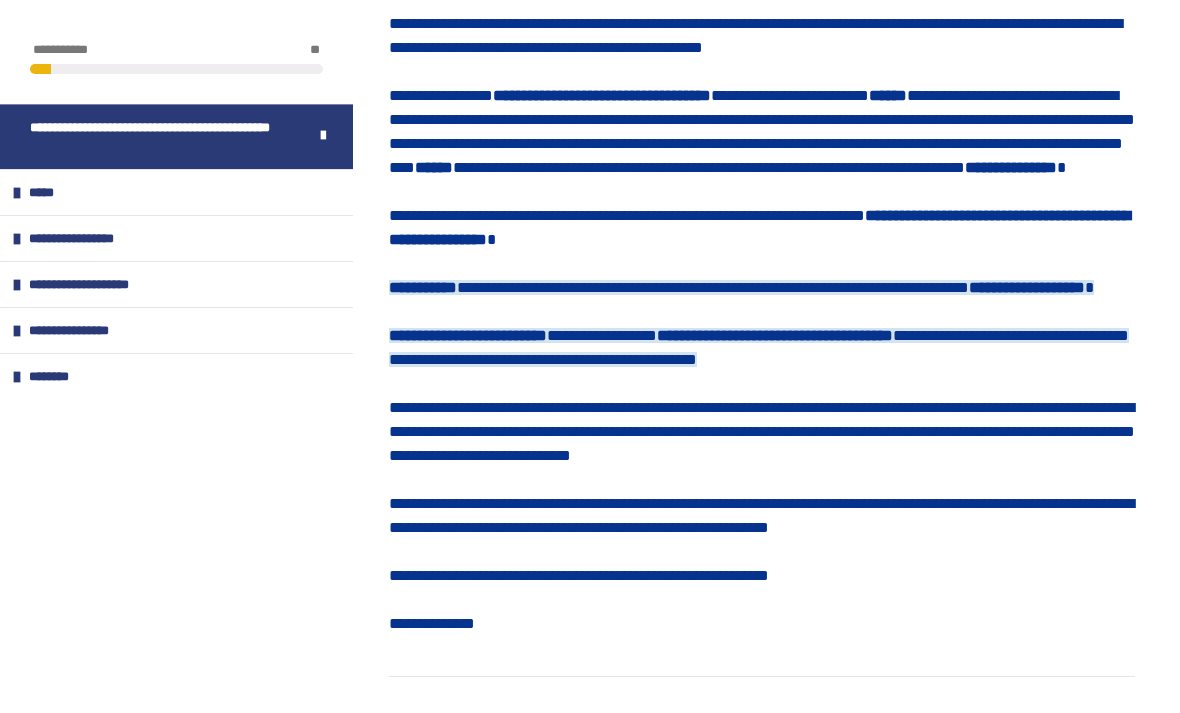 scroll, scrollTop: 765, scrollLeft: 0, axis: vertical 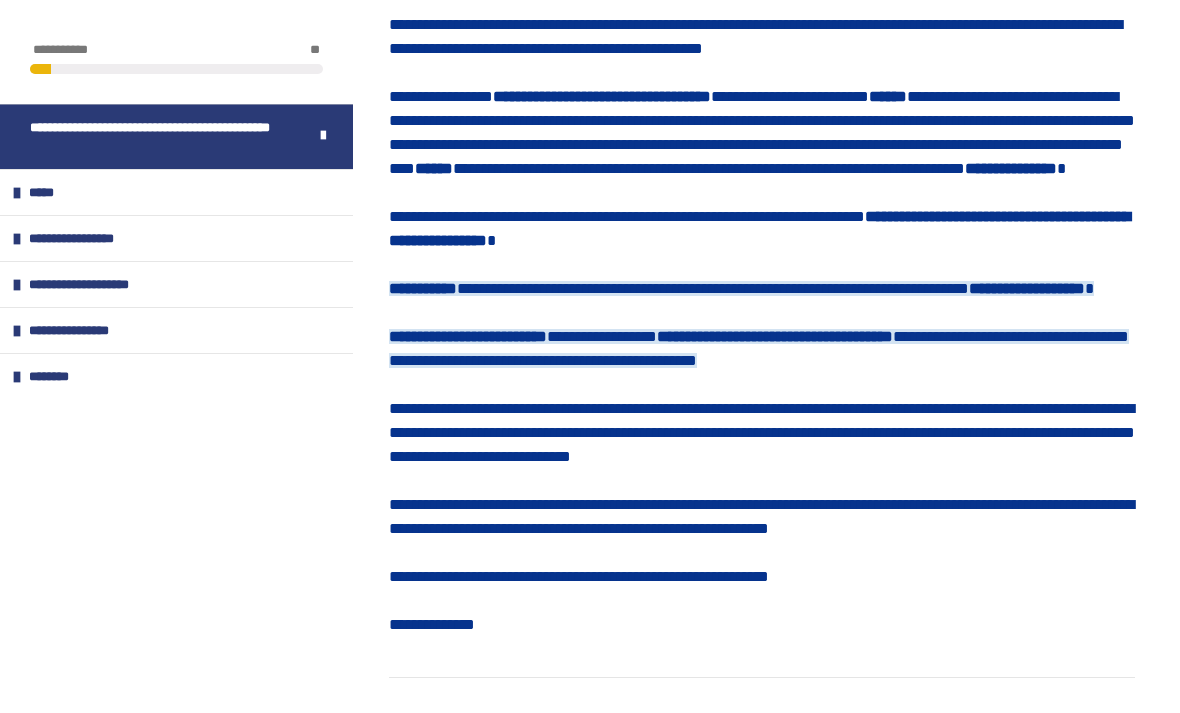 click on "********" at bounding box center [176, 376] 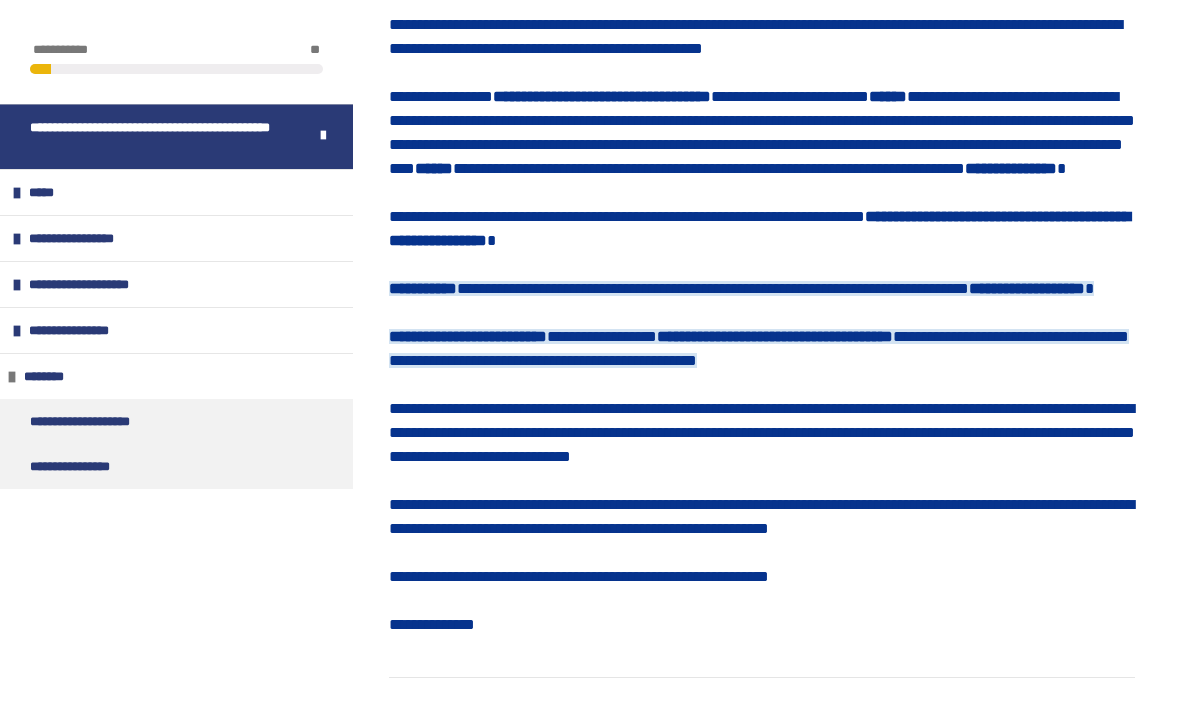 click on "*****" at bounding box center [45, 192] 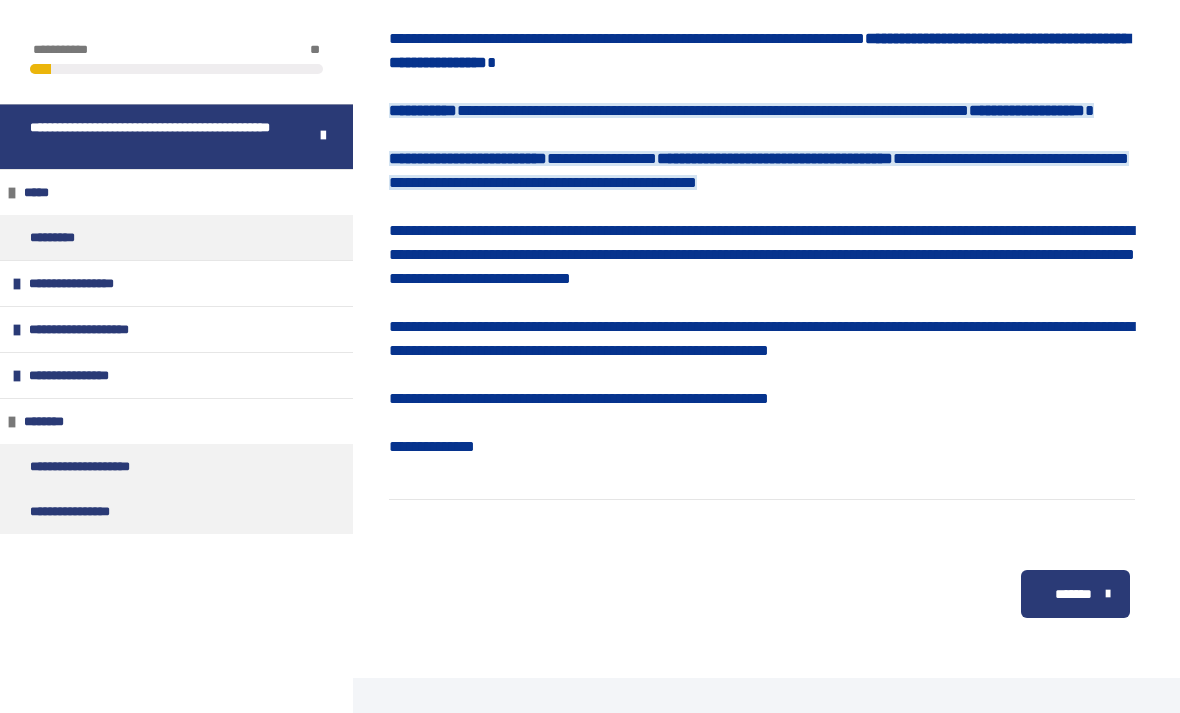 scroll, scrollTop: 981, scrollLeft: 0, axis: vertical 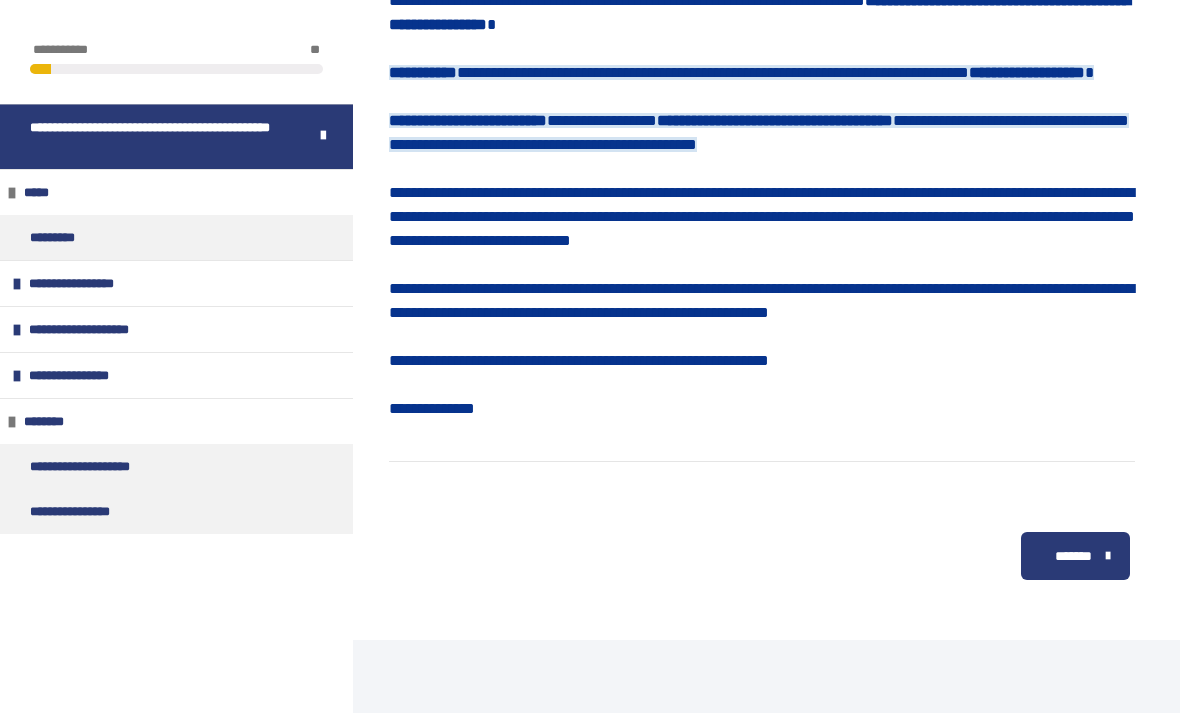 click on "*******" at bounding box center (1073, 556) 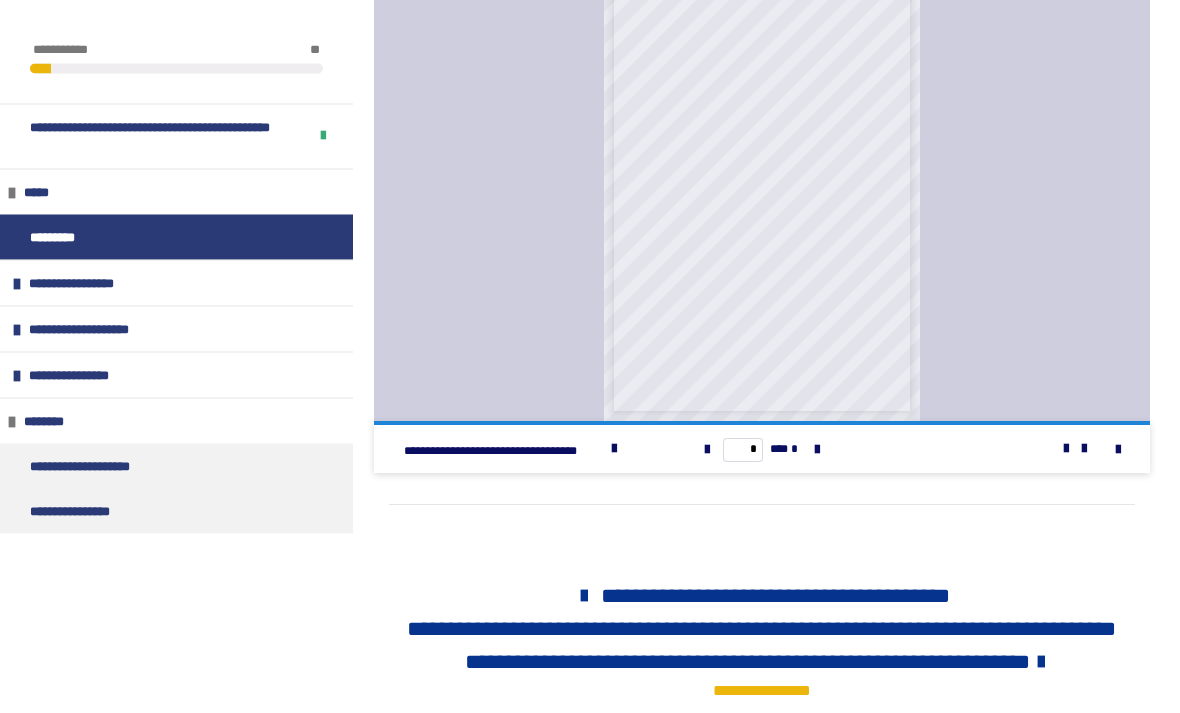 scroll, scrollTop: 2700, scrollLeft: 0, axis: vertical 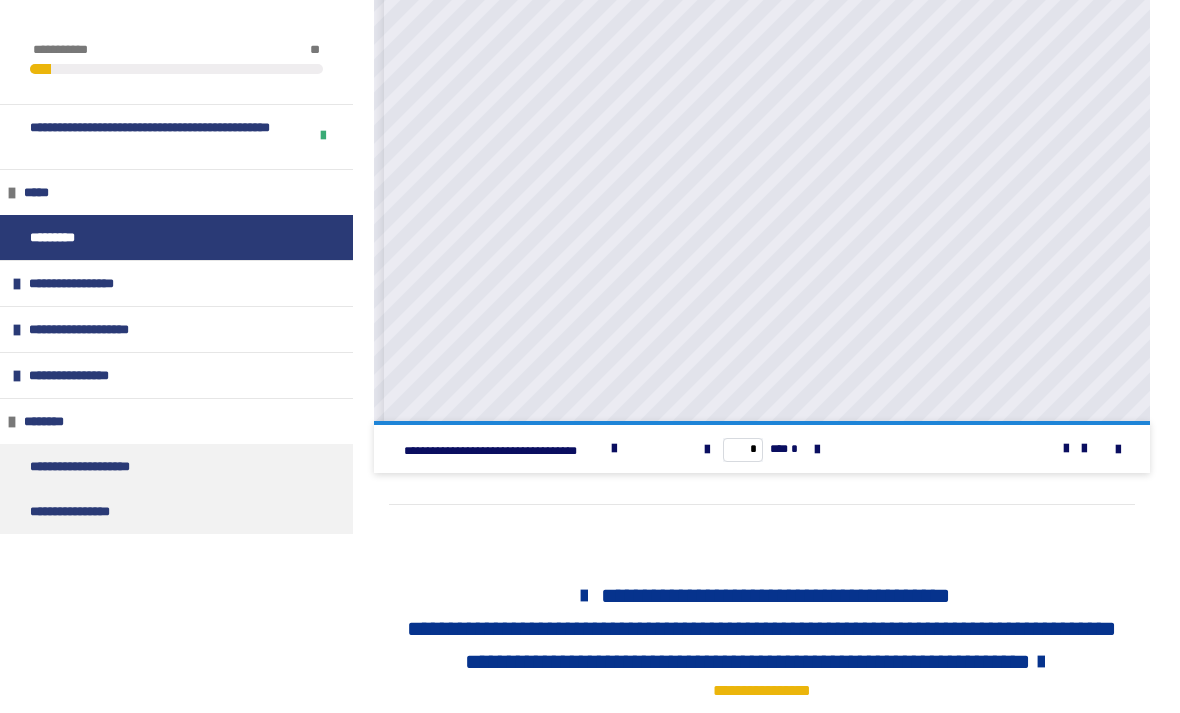 click on "**********" at bounding box center (753, -81) 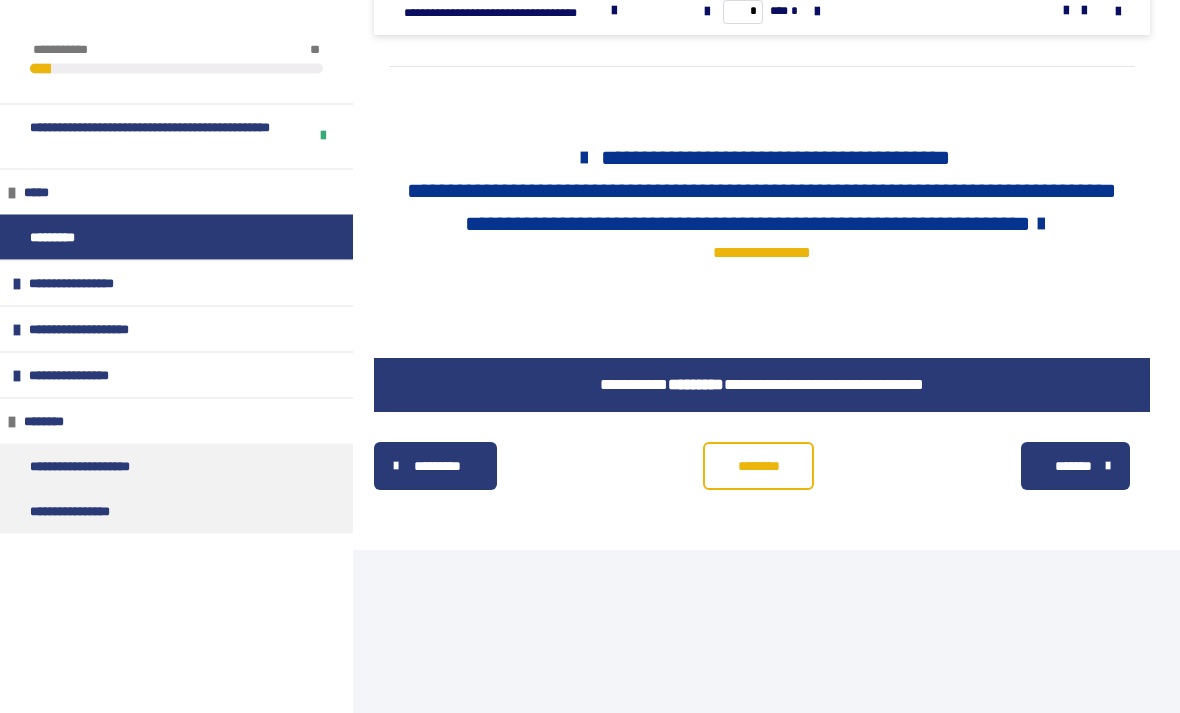scroll, scrollTop: 3173, scrollLeft: 0, axis: vertical 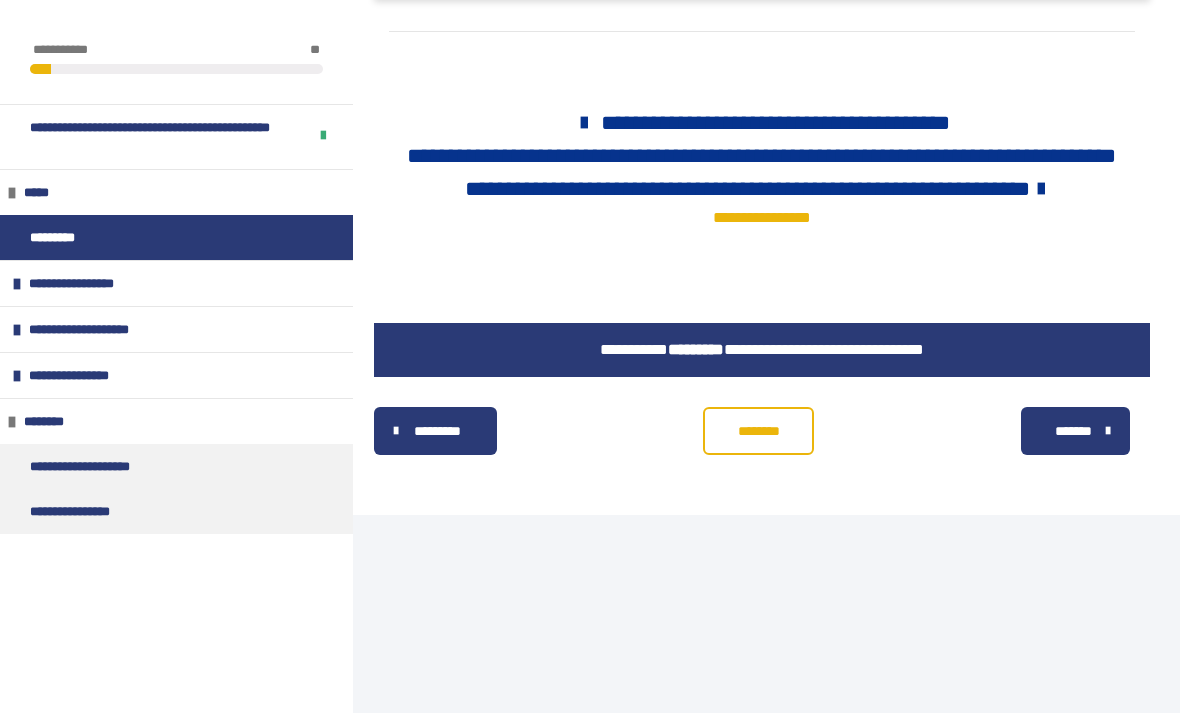click on "*******" at bounding box center (1073, 431) 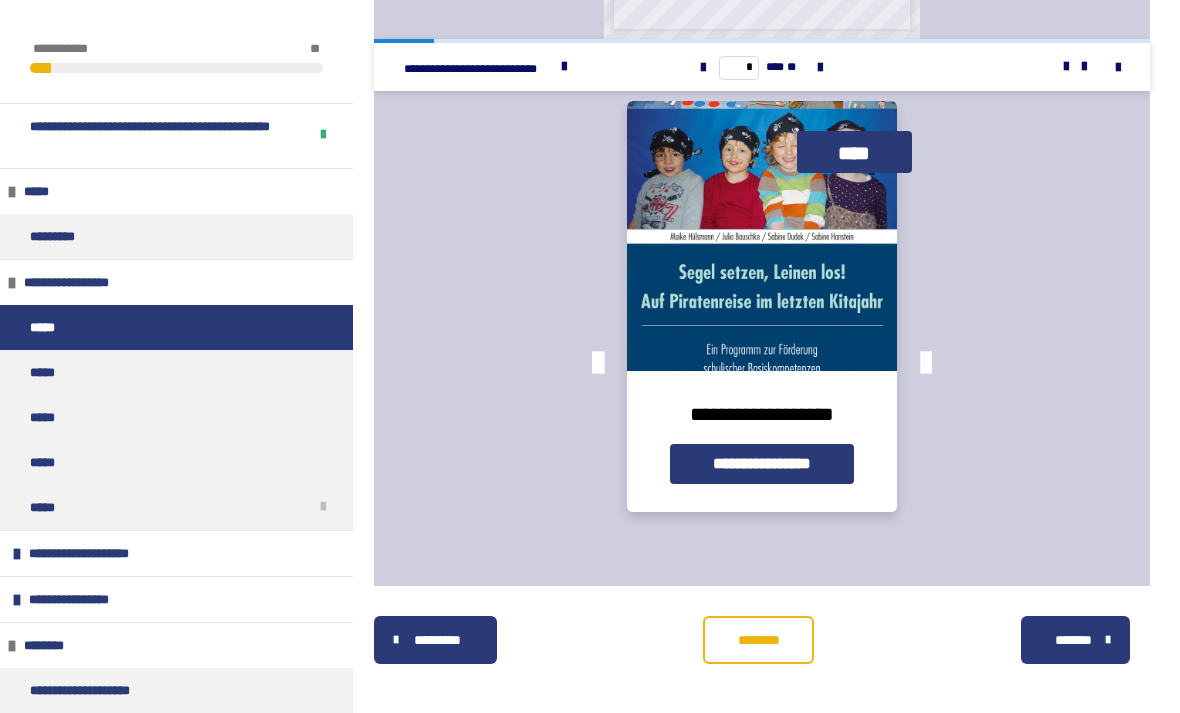 scroll, scrollTop: 4008, scrollLeft: 0, axis: vertical 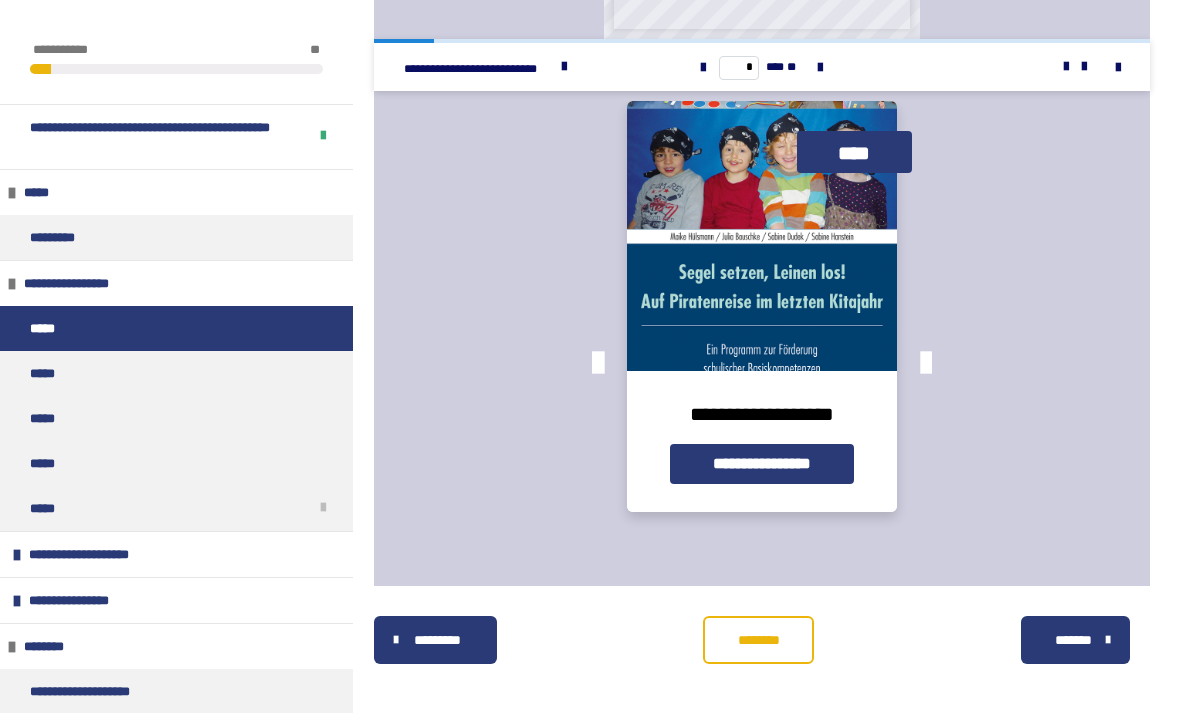 click at bounding box center (926, 364) 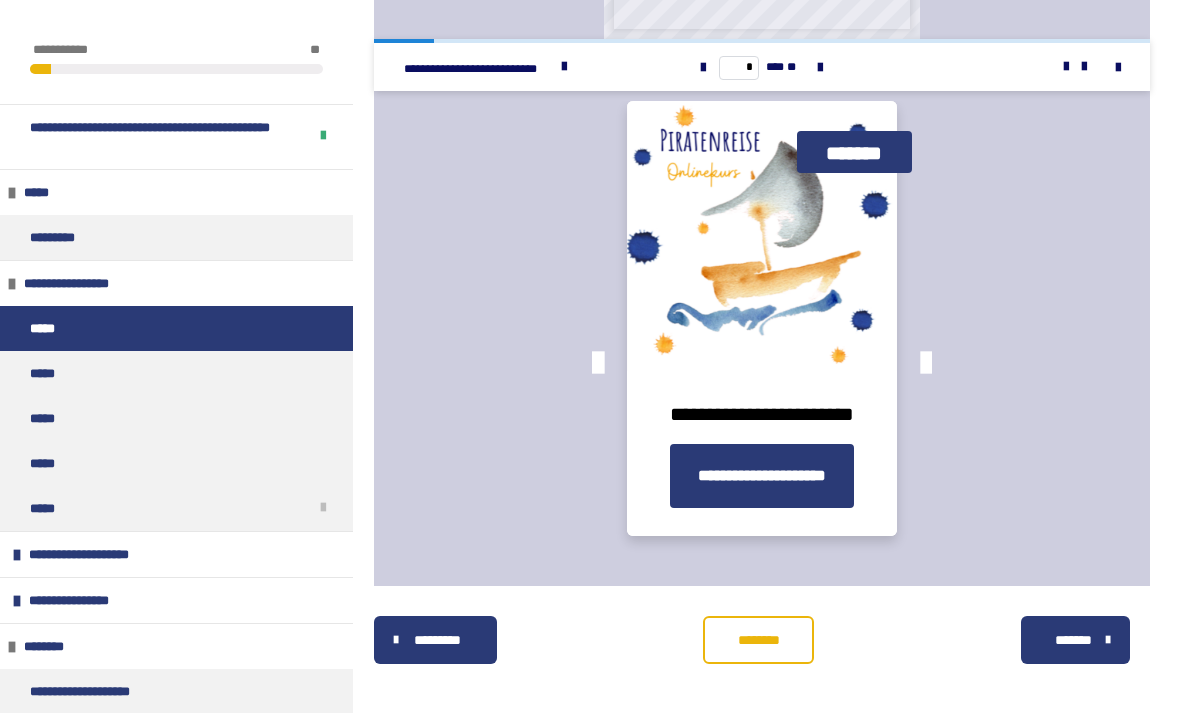 click at bounding box center [926, 364] 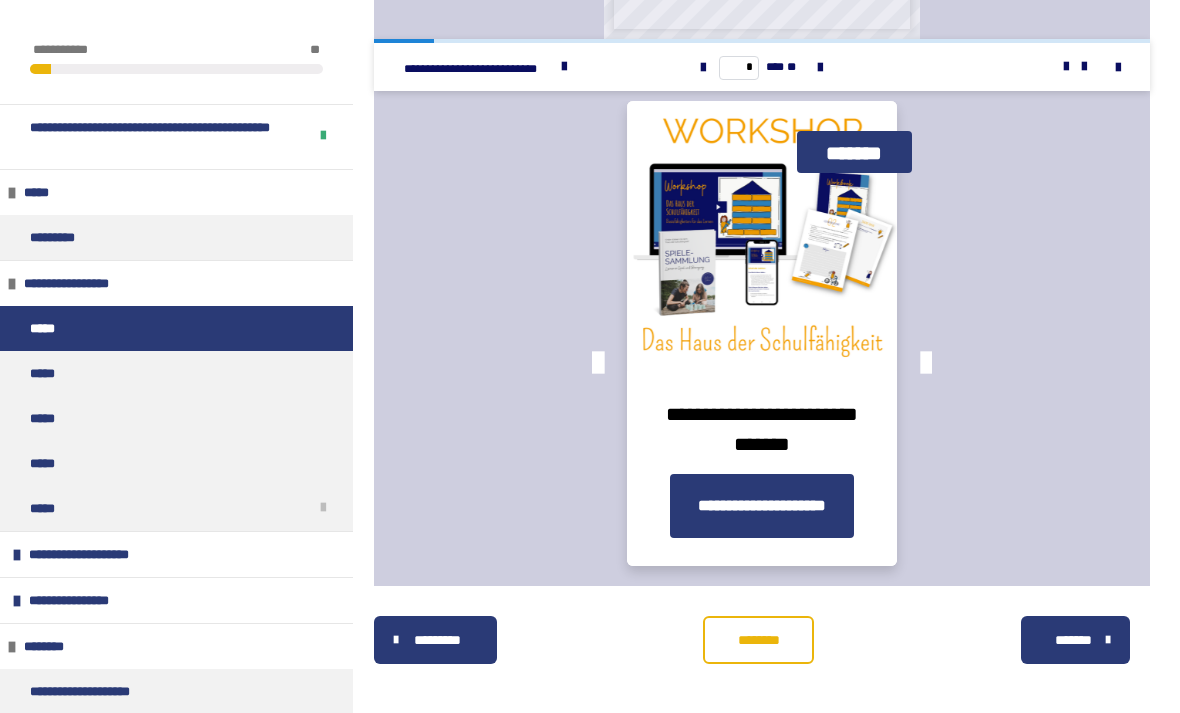 click at bounding box center (926, 364) 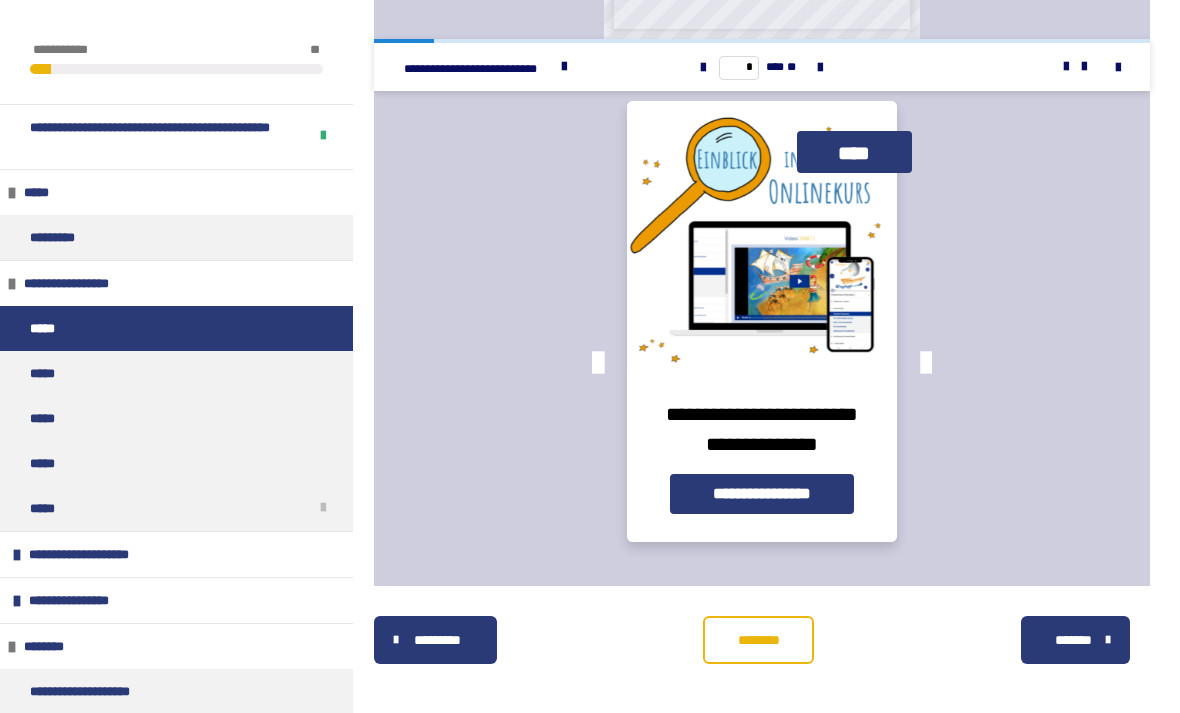 click at bounding box center (926, 364) 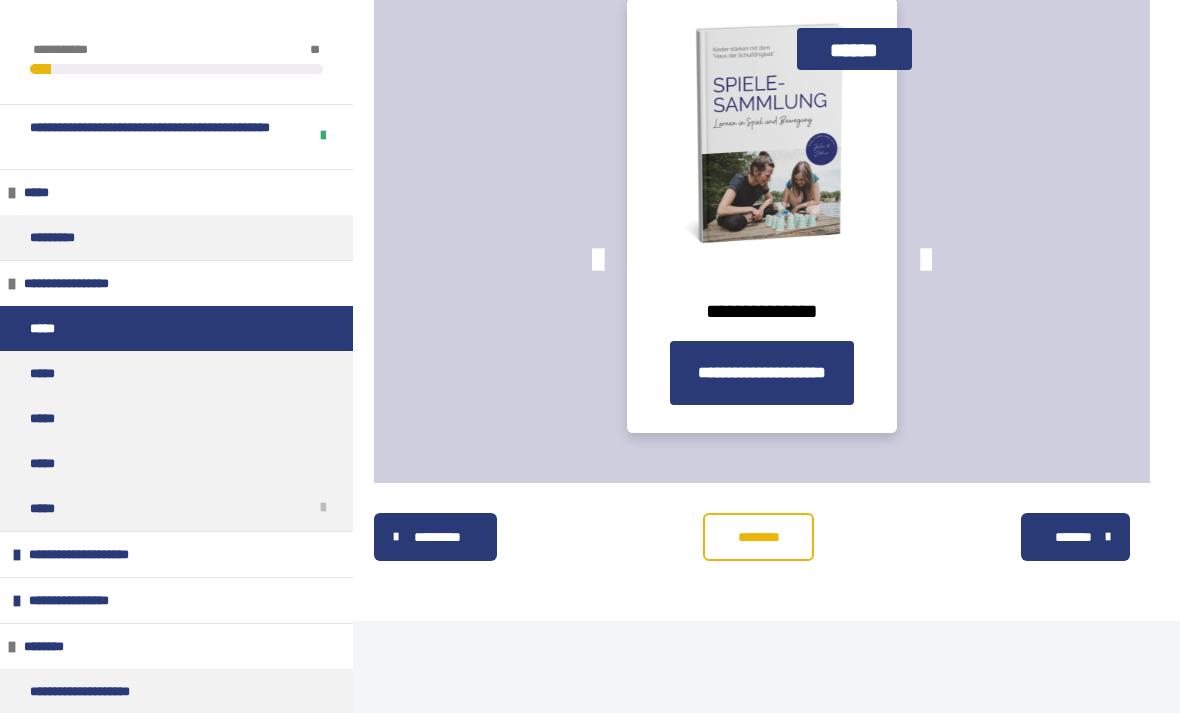 scroll, scrollTop: 4163, scrollLeft: 0, axis: vertical 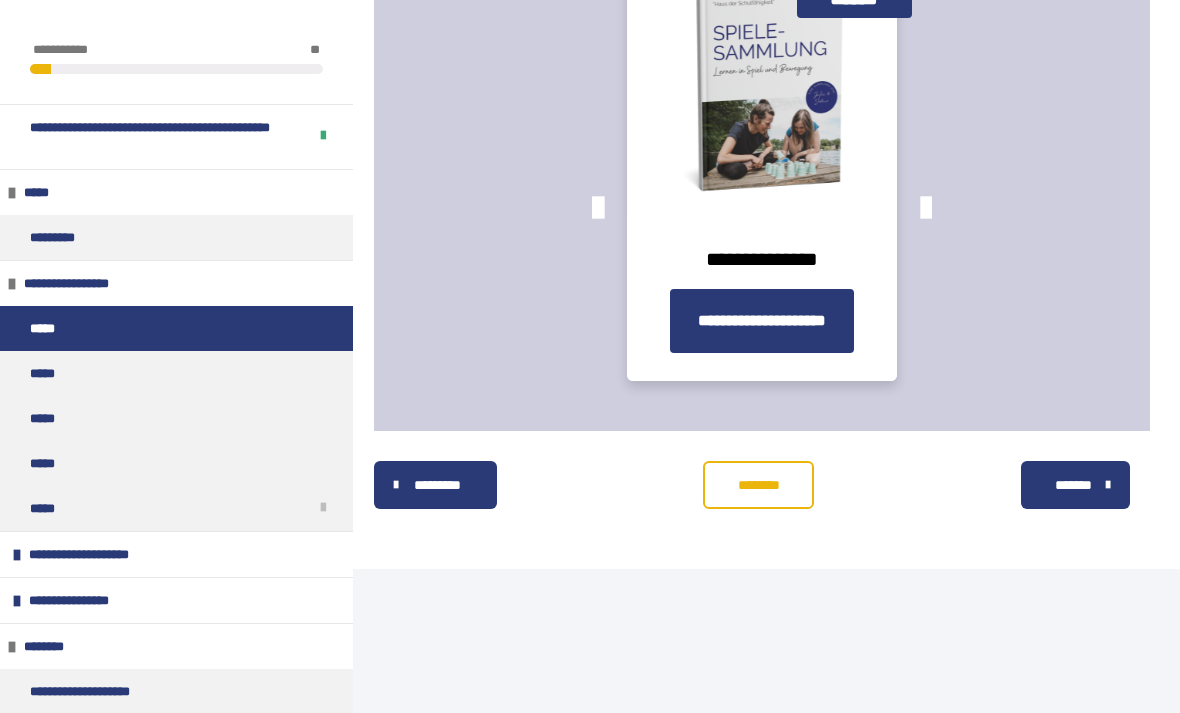 click on "*******" at bounding box center (1073, 485) 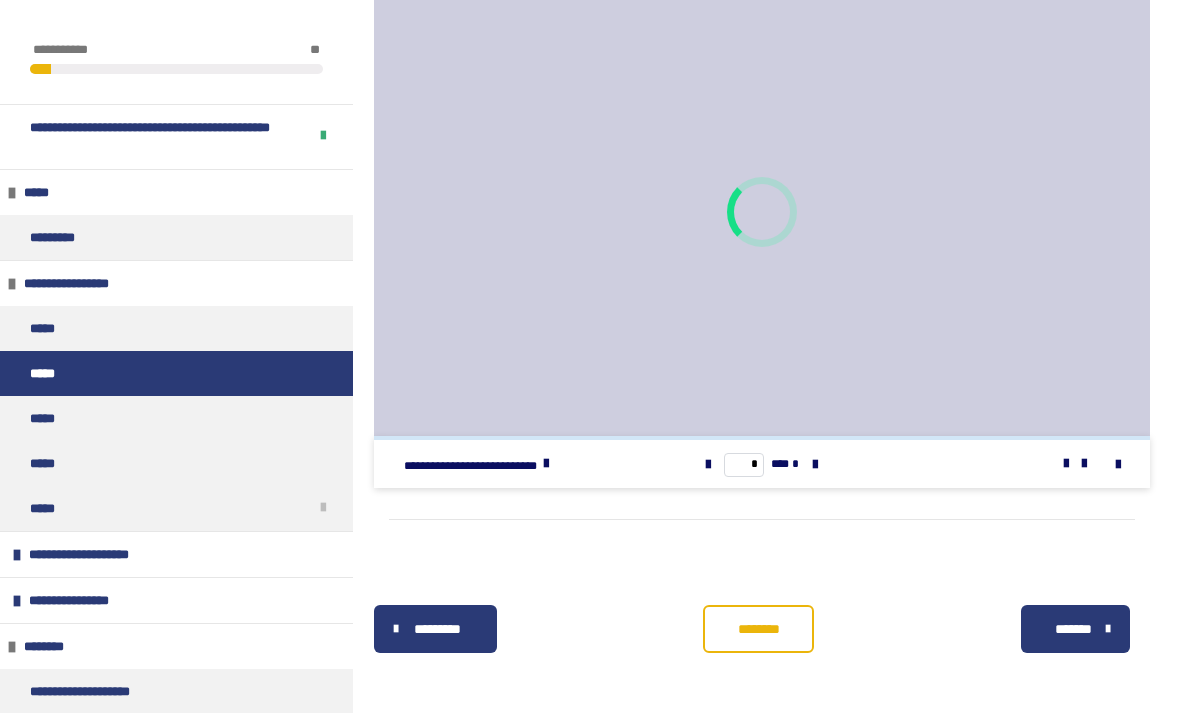 scroll, scrollTop: 1772, scrollLeft: 0, axis: vertical 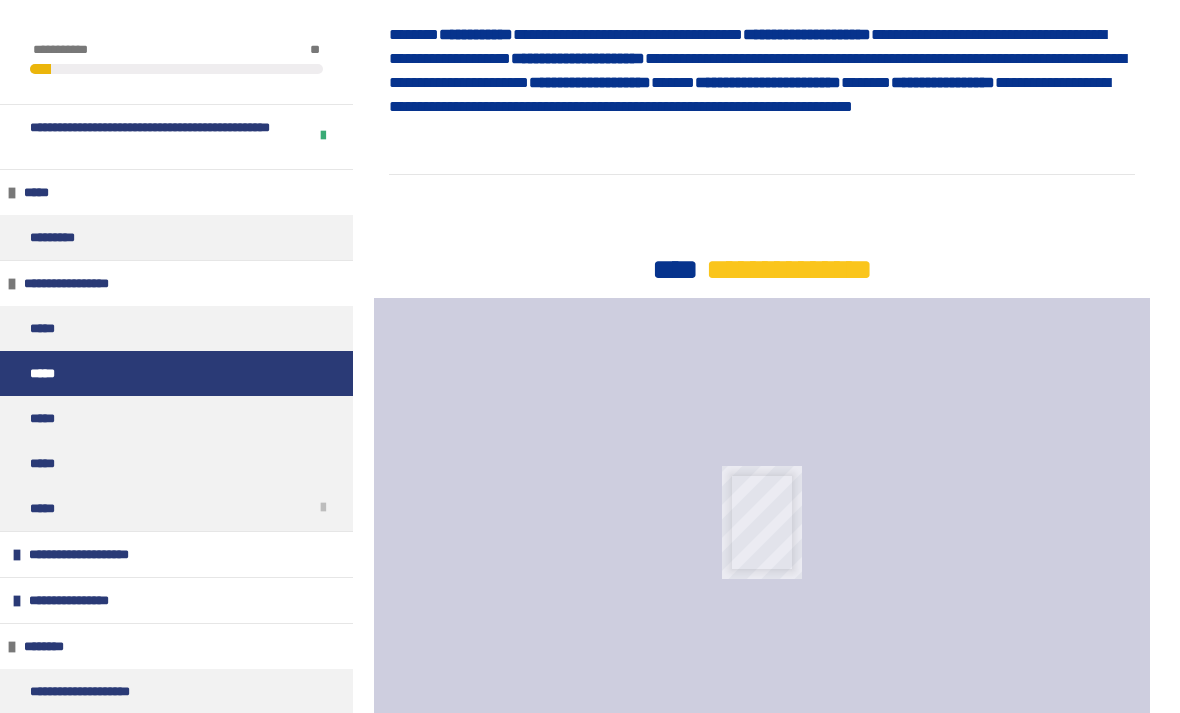 click on "*****" at bounding box center [46, 418] 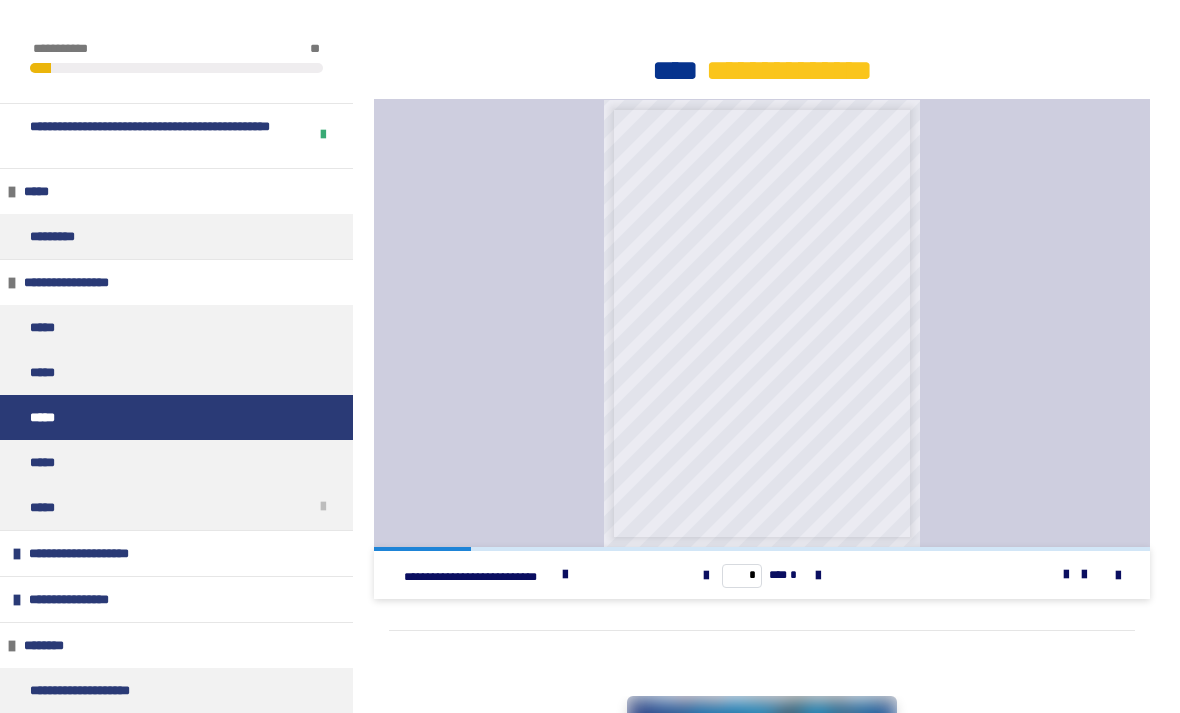 scroll, scrollTop: 2590, scrollLeft: 0, axis: vertical 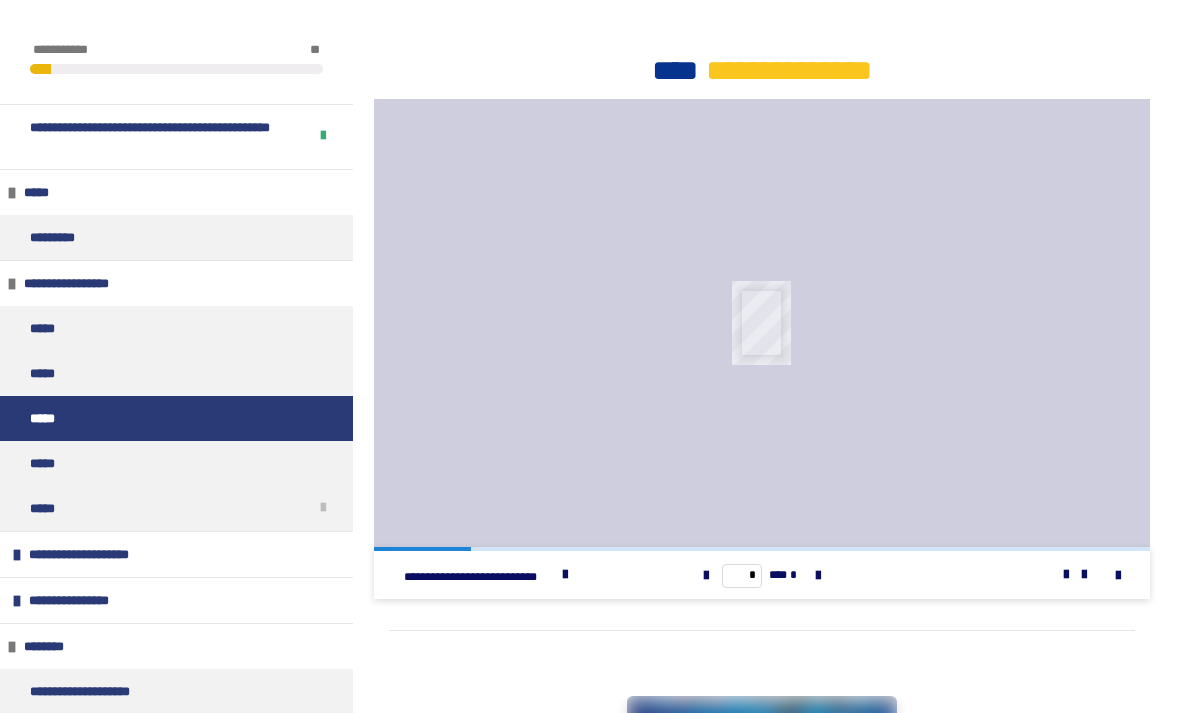 click on "*****" at bounding box center [46, 463] 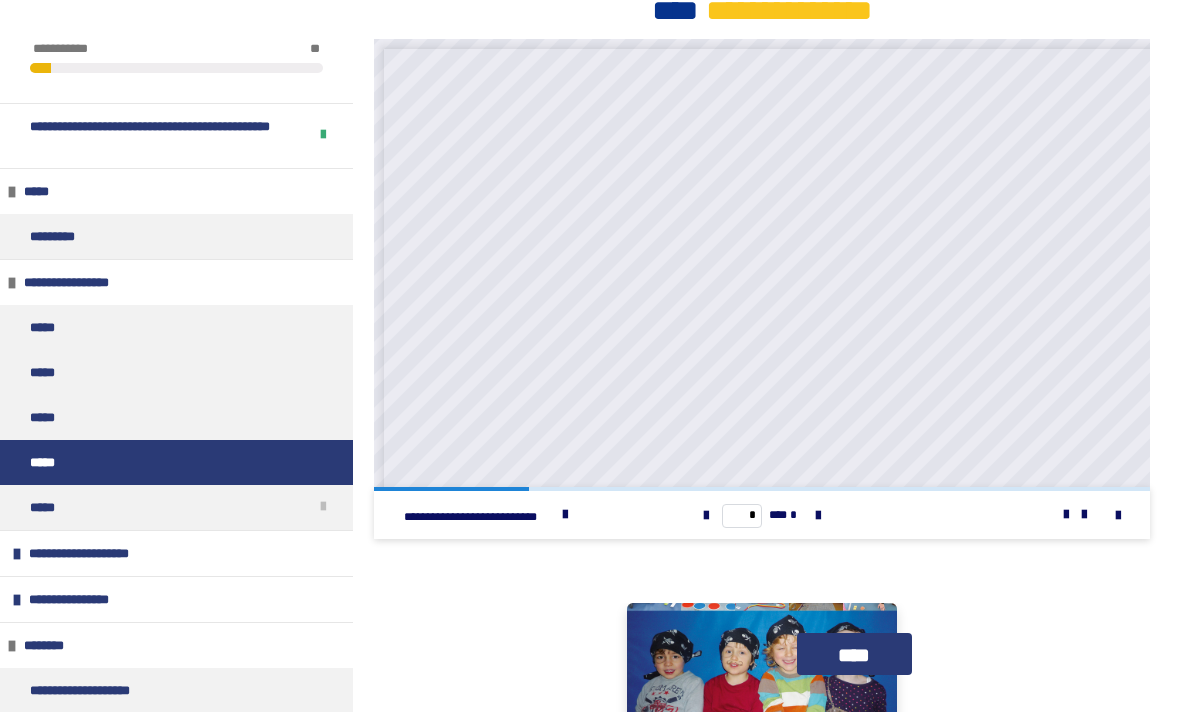 scroll, scrollTop: 2388, scrollLeft: 0, axis: vertical 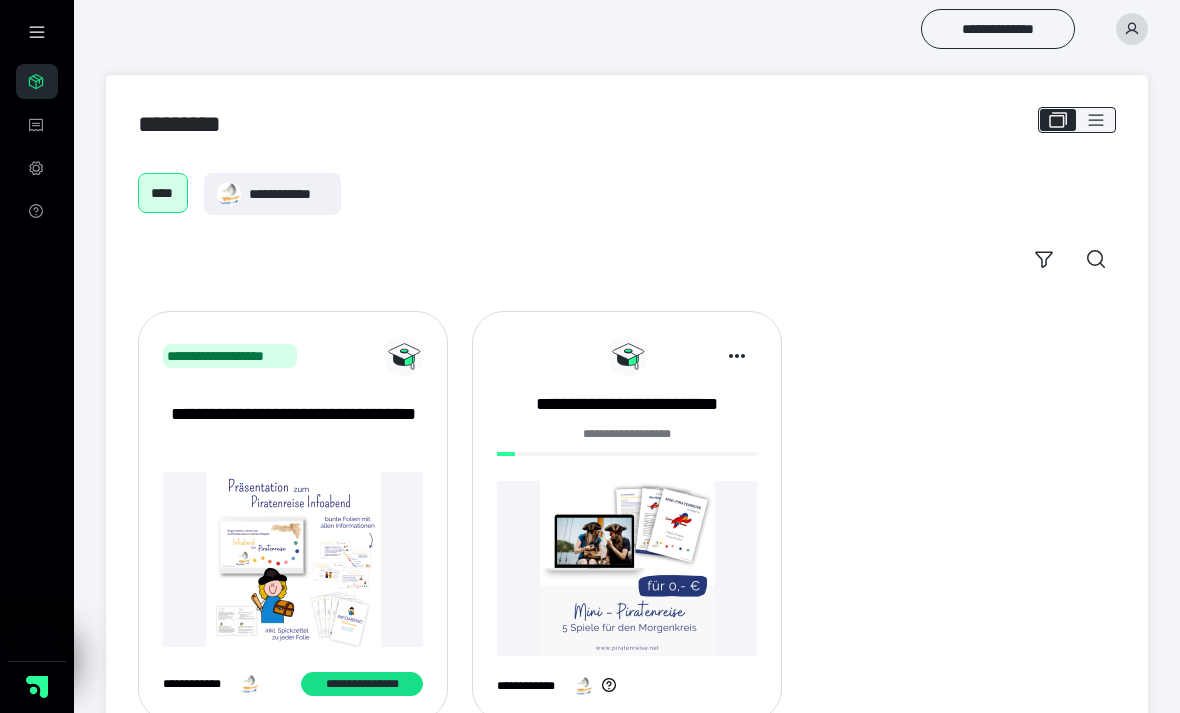 click at bounding box center (293, 559) 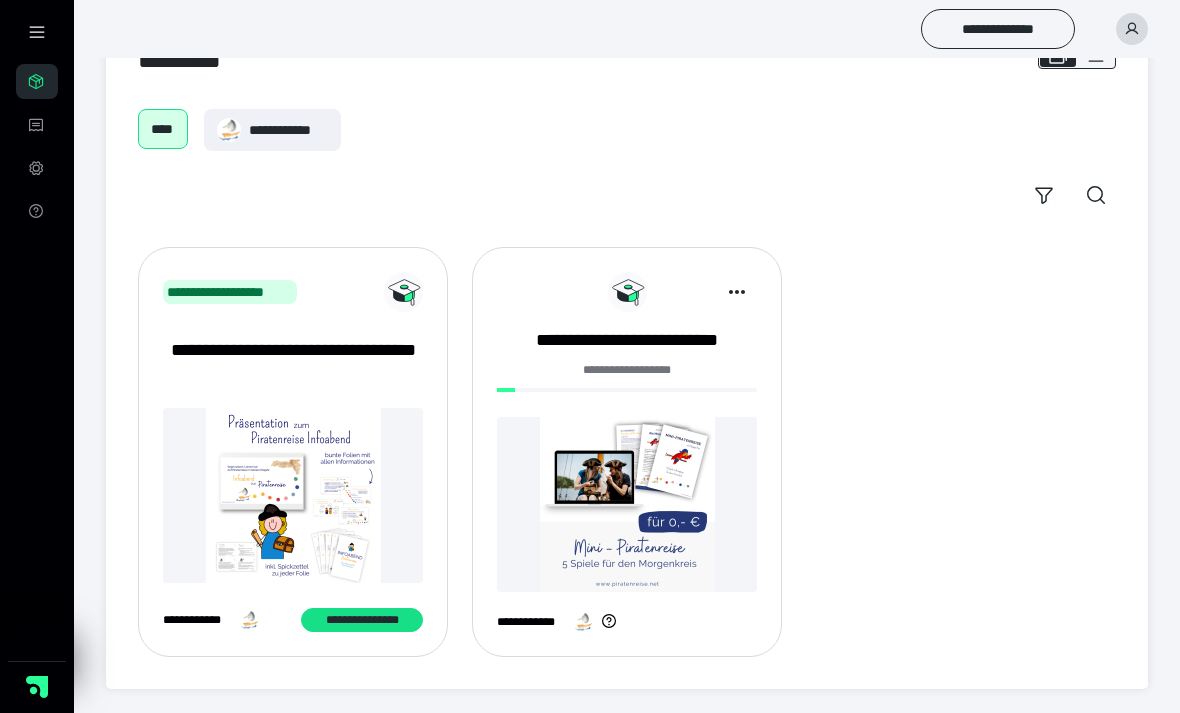 click at bounding box center [627, 504] 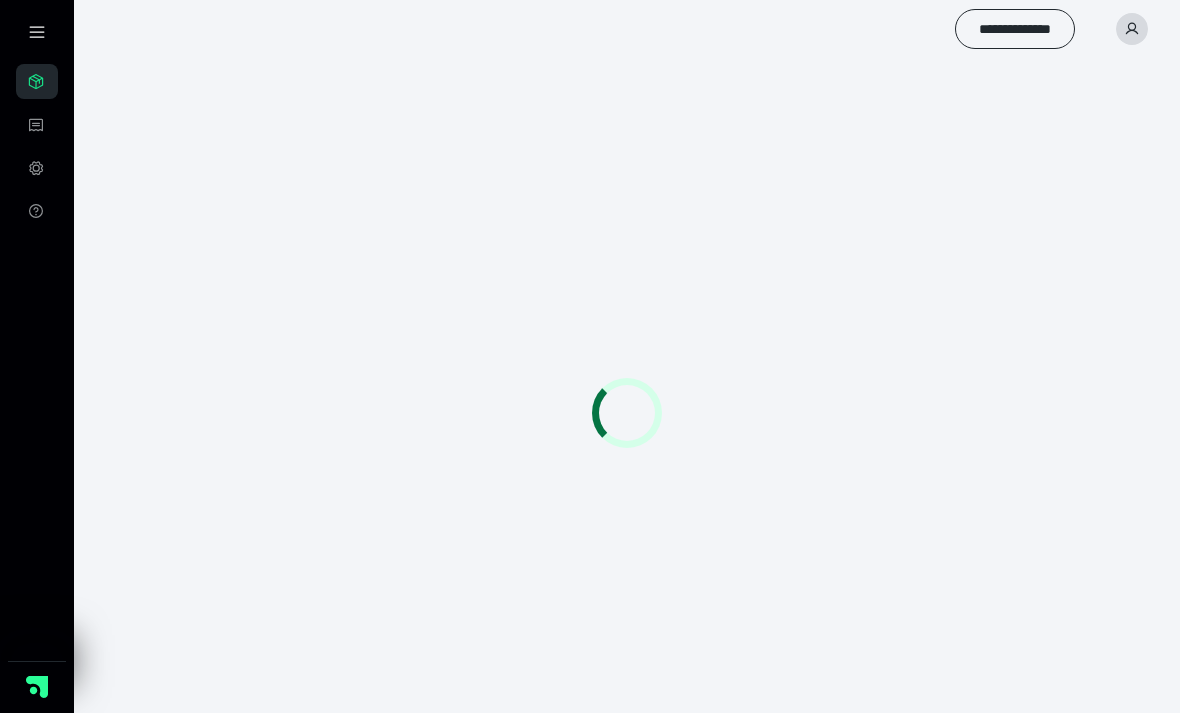 scroll, scrollTop: 0, scrollLeft: 0, axis: both 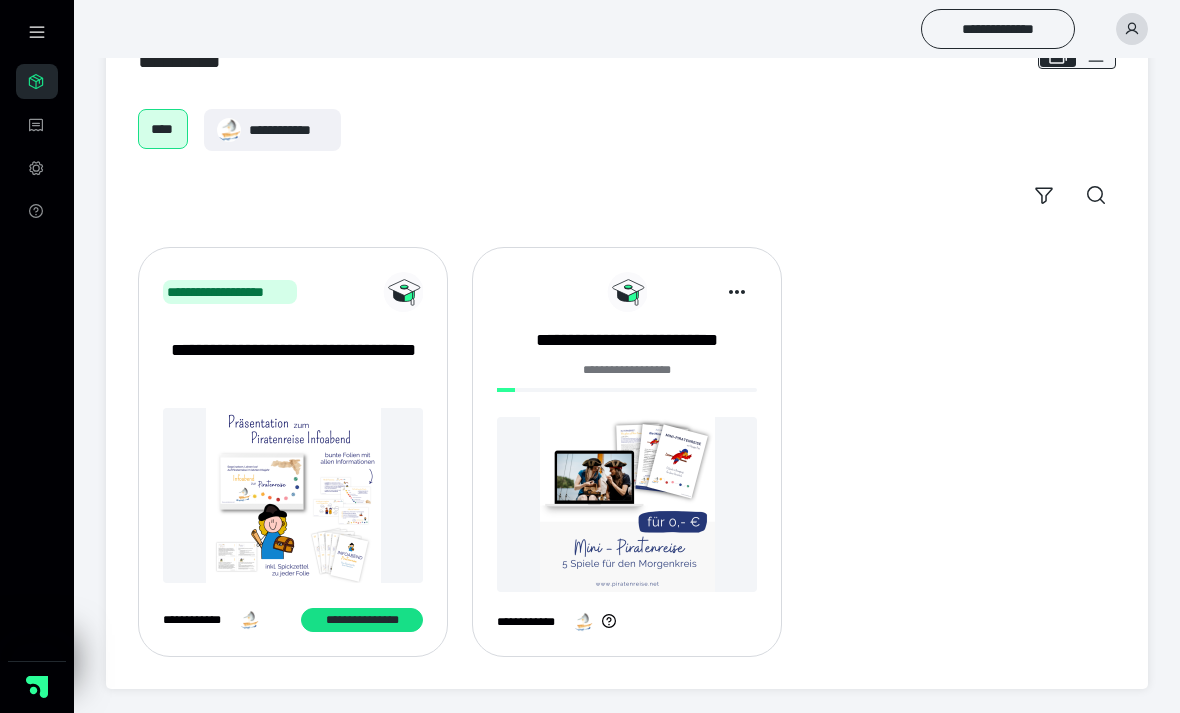 click on "**********" at bounding box center (288, 130) 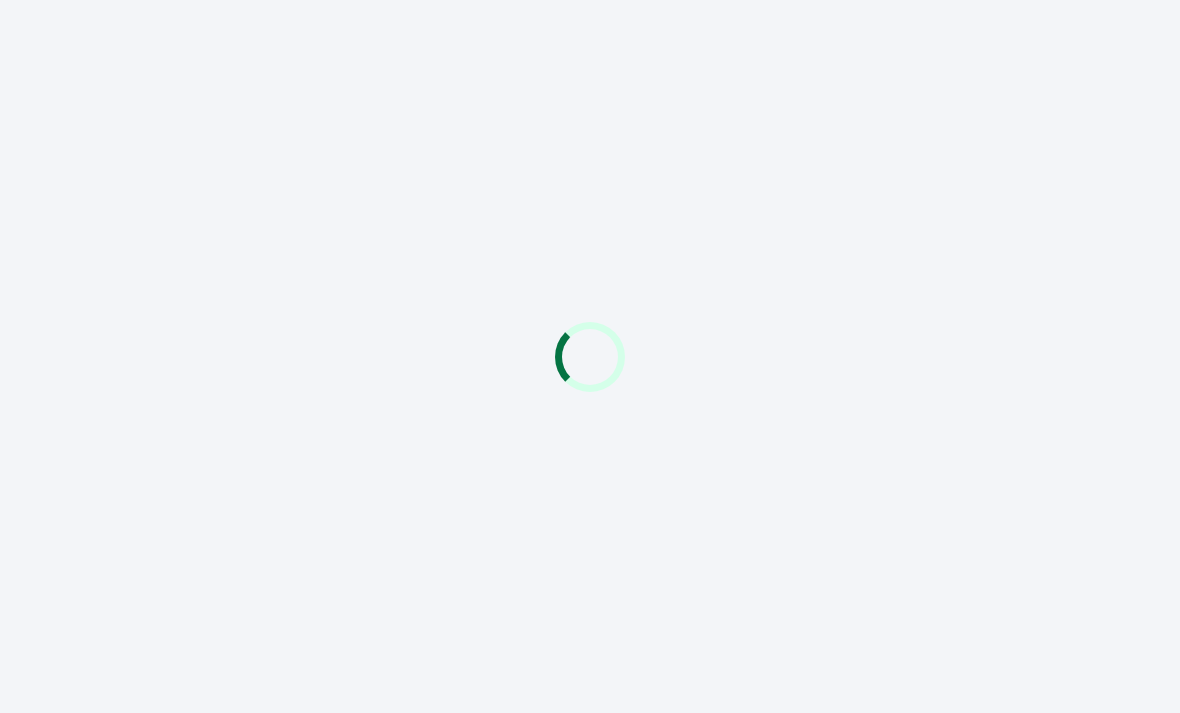scroll, scrollTop: 0, scrollLeft: 0, axis: both 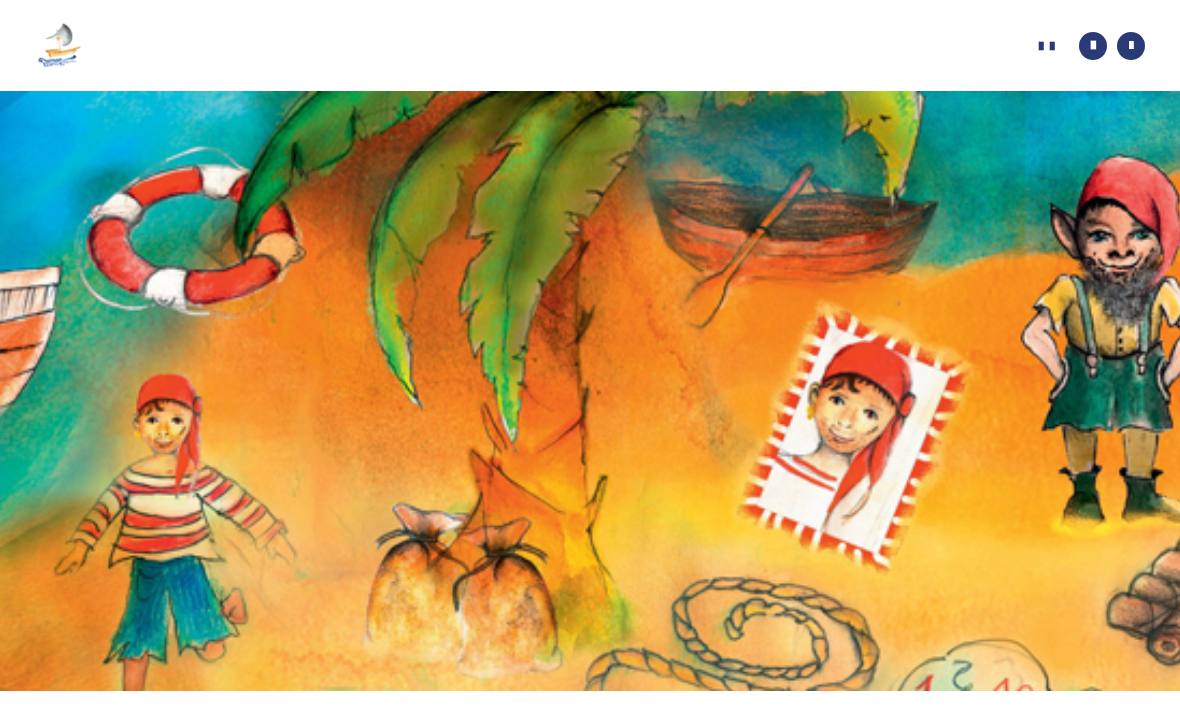 click on "**********" at bounding box center (0, 0) 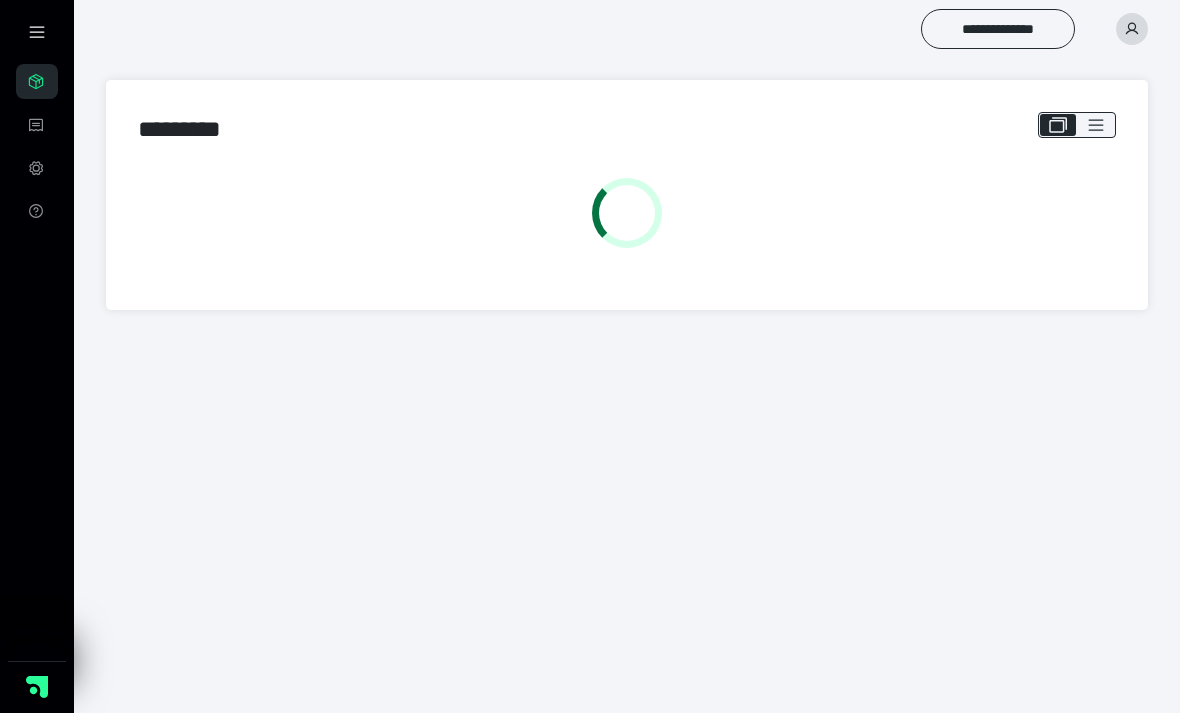 scroll, scrollTop: 0, scrollLeft: 0, axis: both 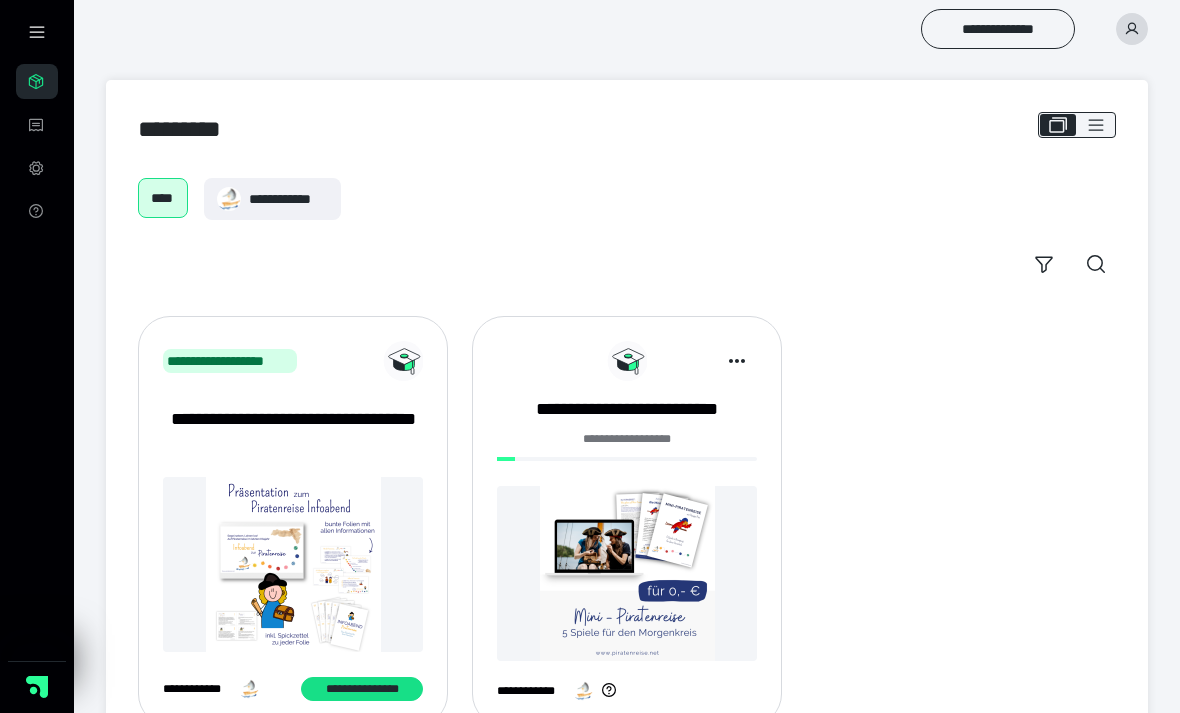 click 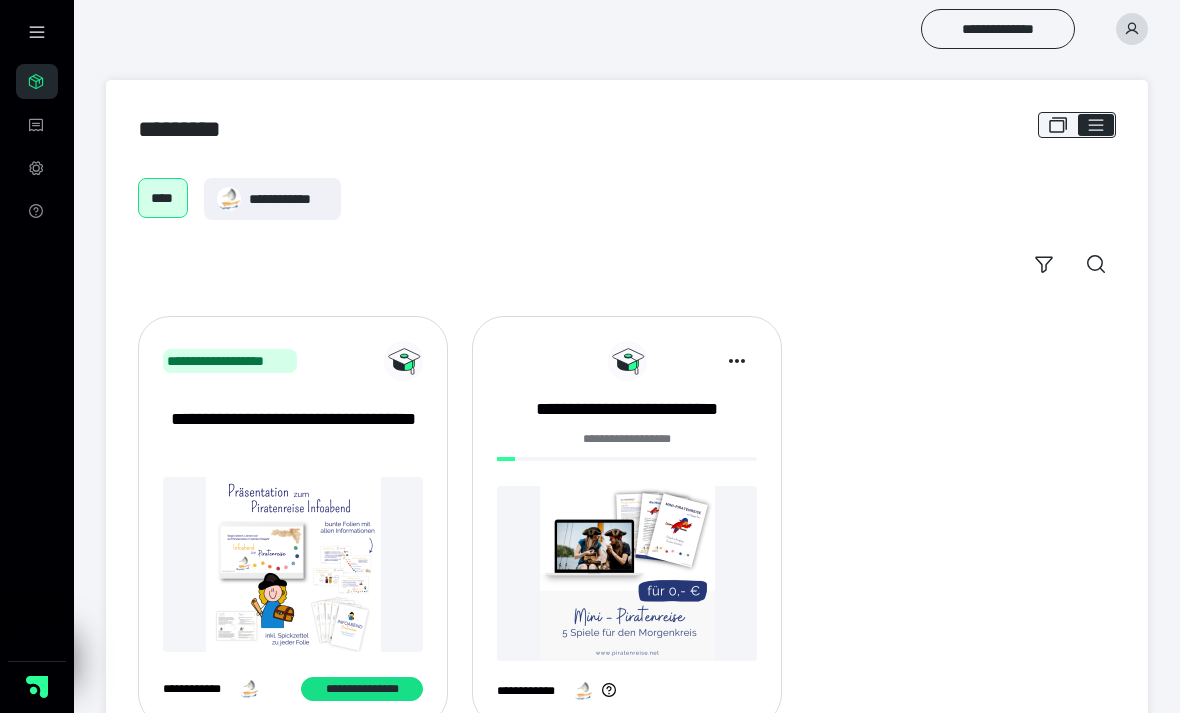 checkbox on "****" 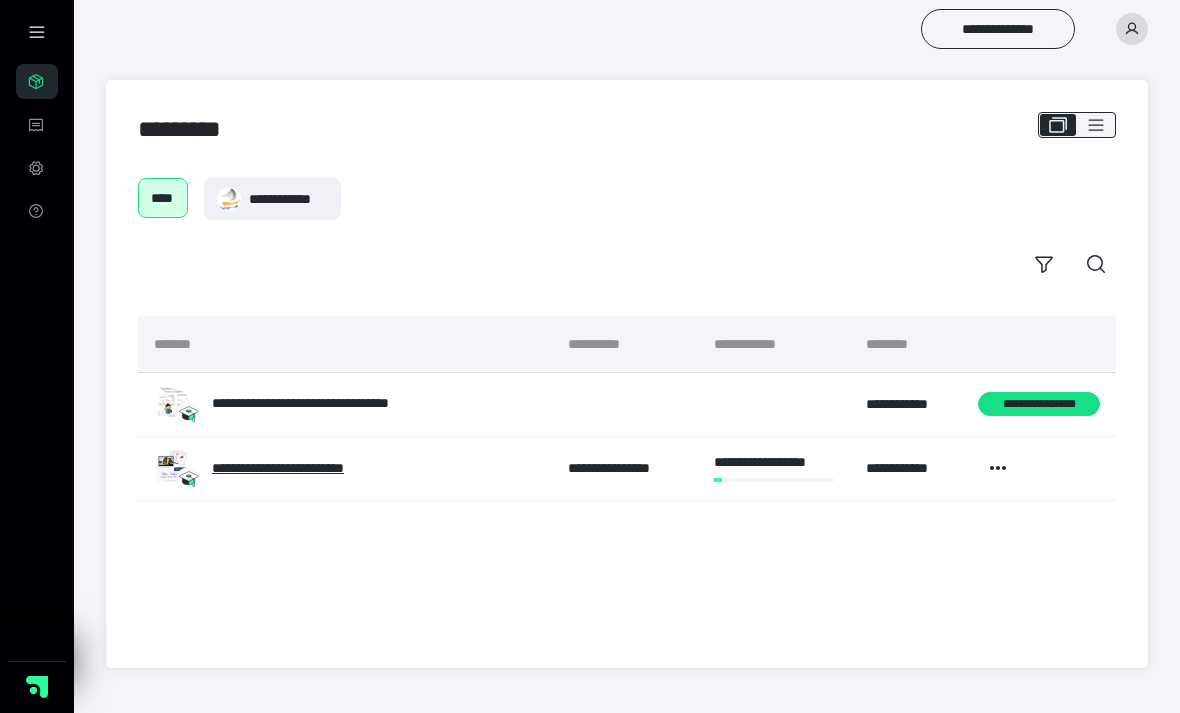 click 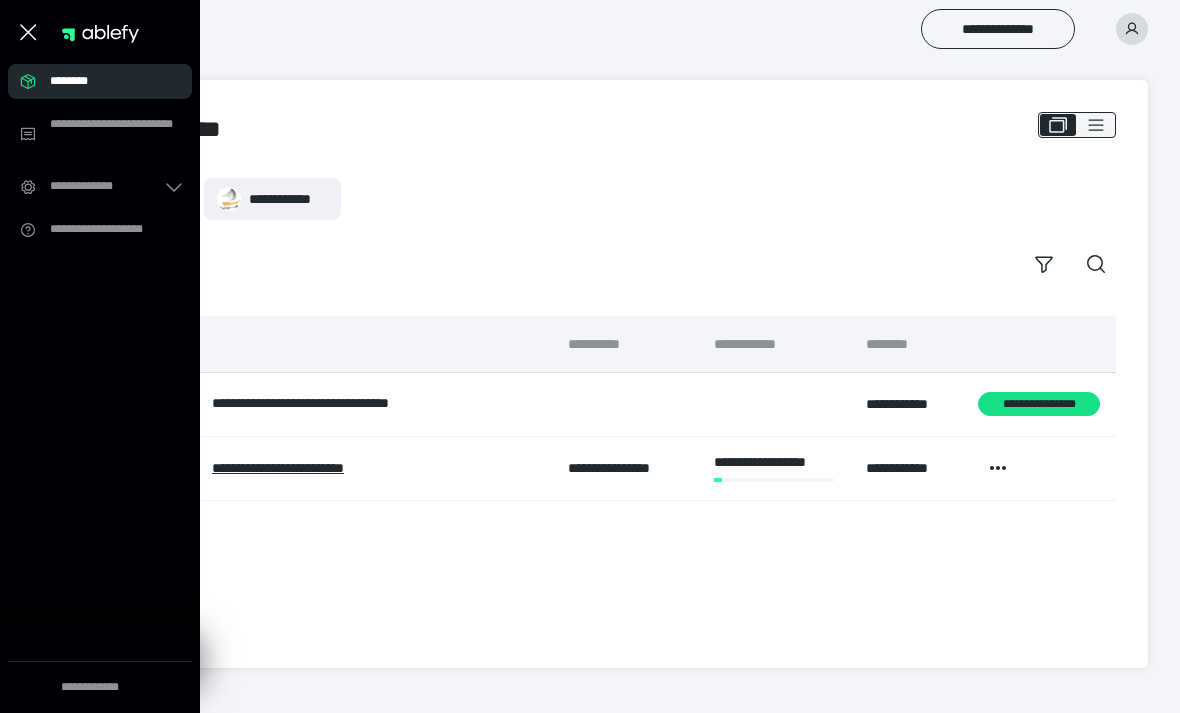 click 